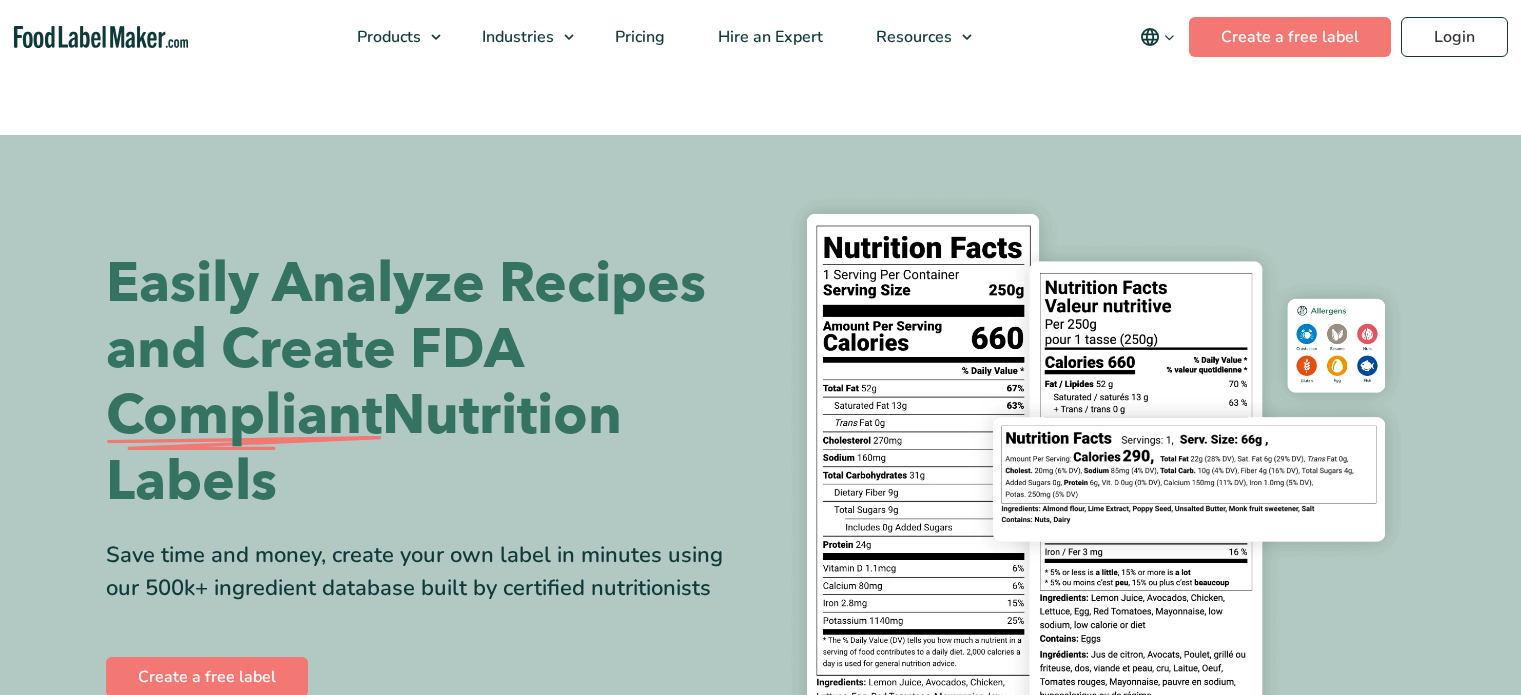 scroll, scrollTop: 0, scrollLeft: 0, axis: both 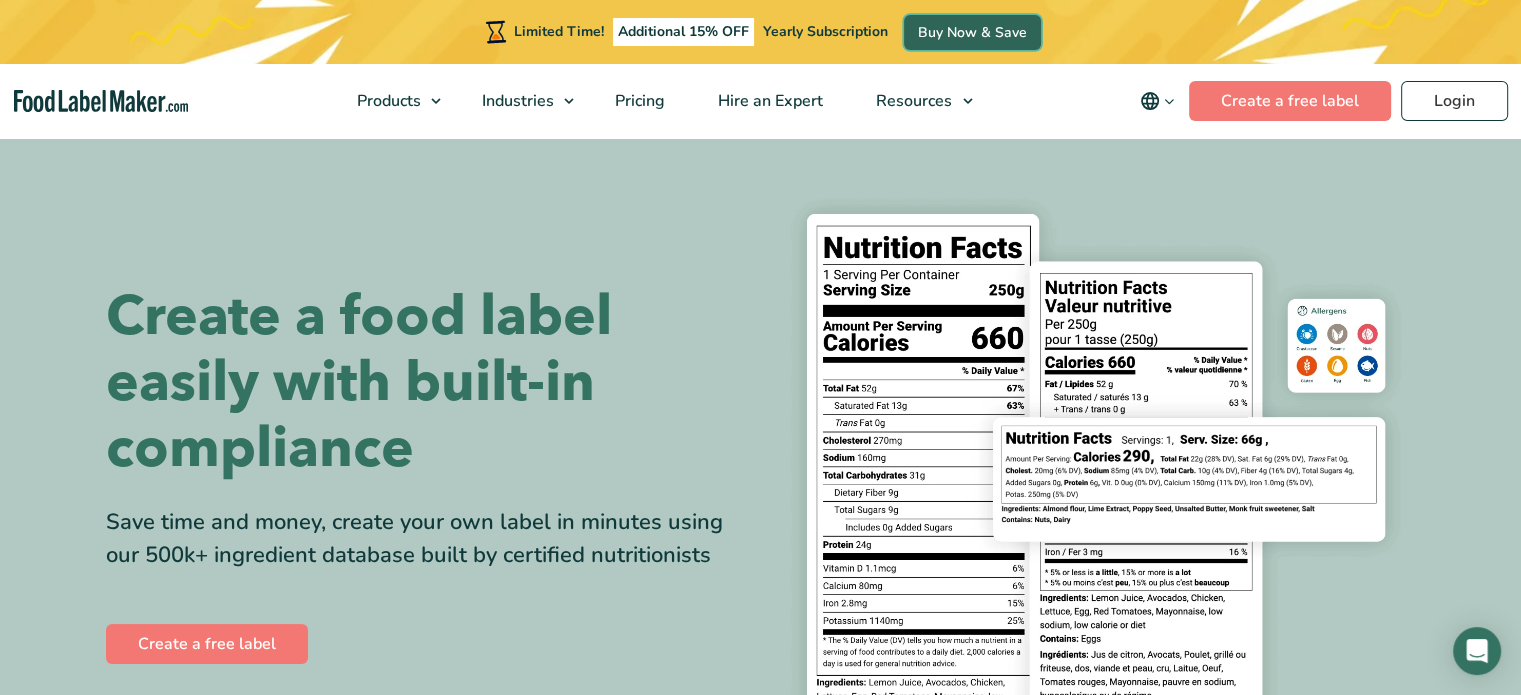 click on "Buy Now & Save" at bounding box center [972, 32] 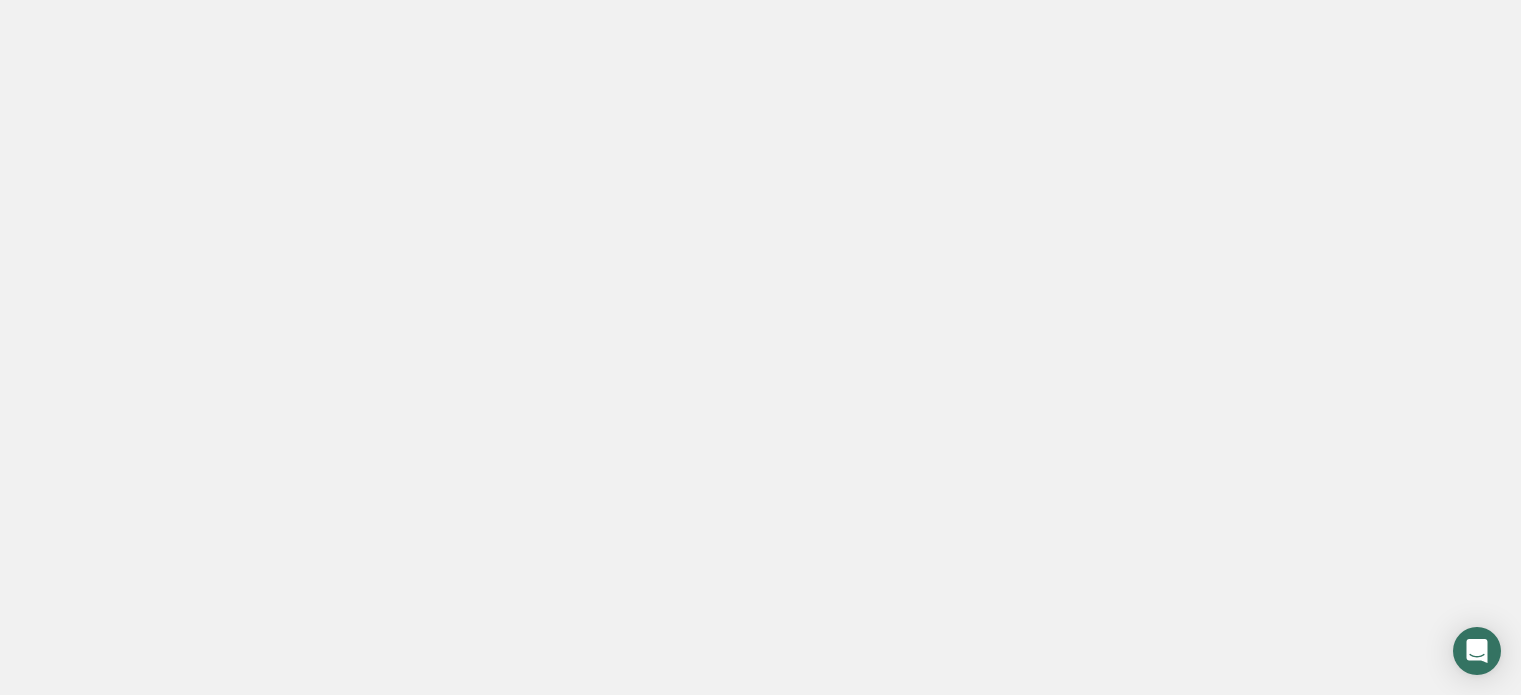 scroll, scrollTop: 0, scrollLeft: 0, axis: both 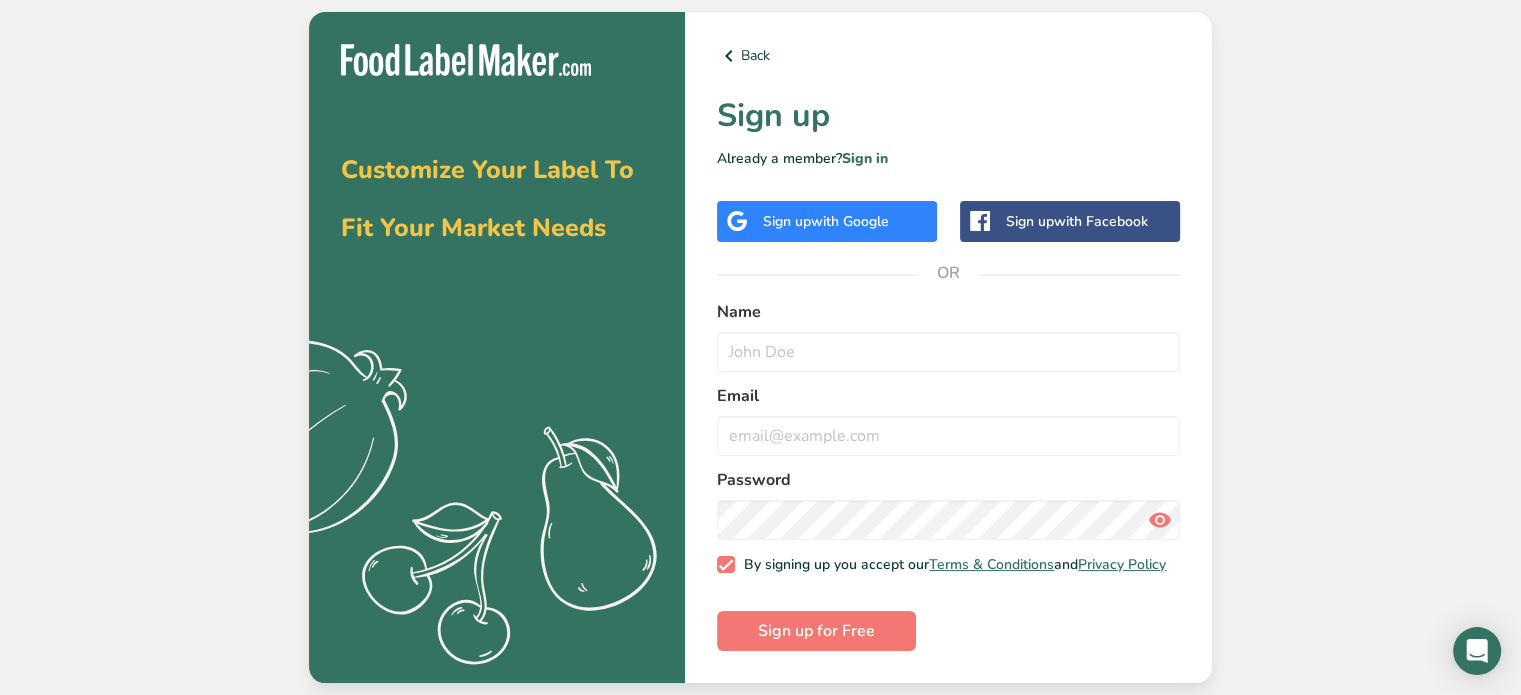 click on "Sign up  with Google" at bounding box center (827, 221) 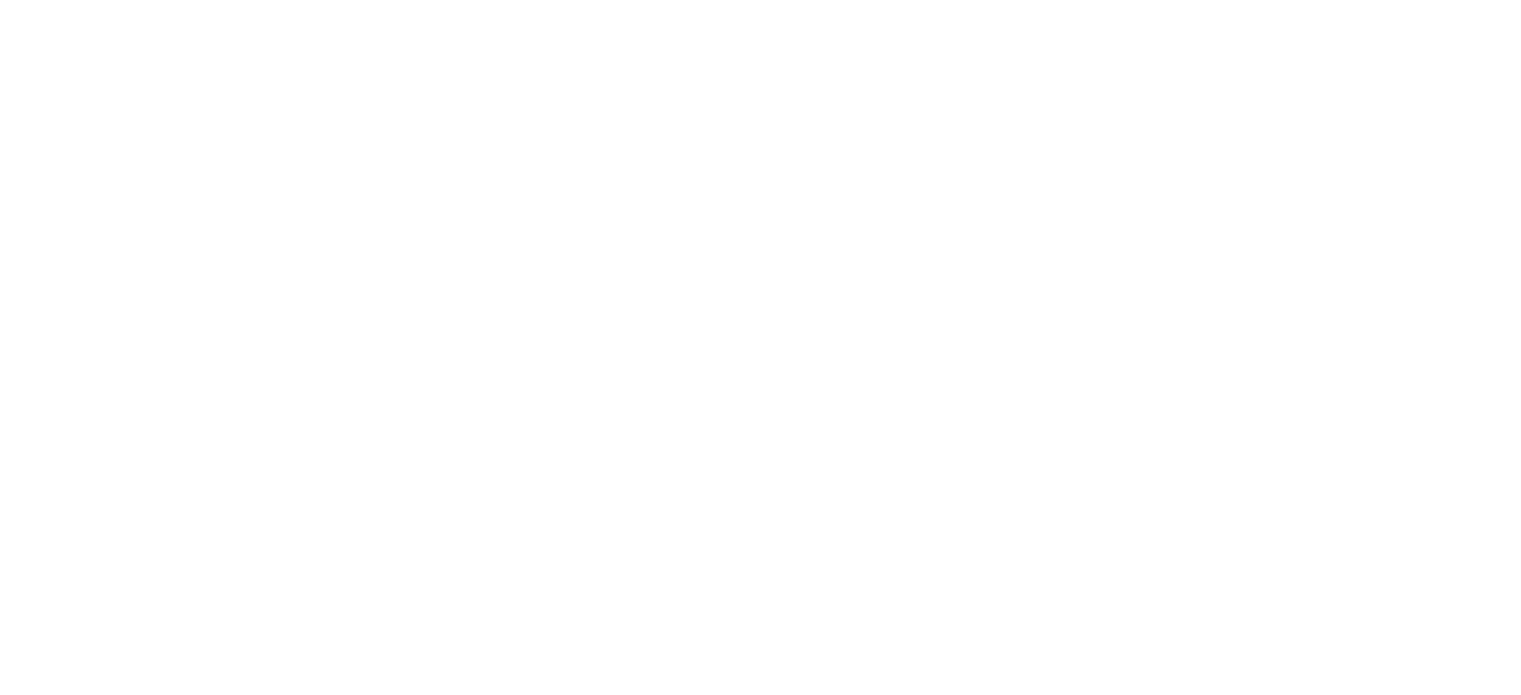 scroll, scrollTop: 0, scrollLeft: 0, axis: both 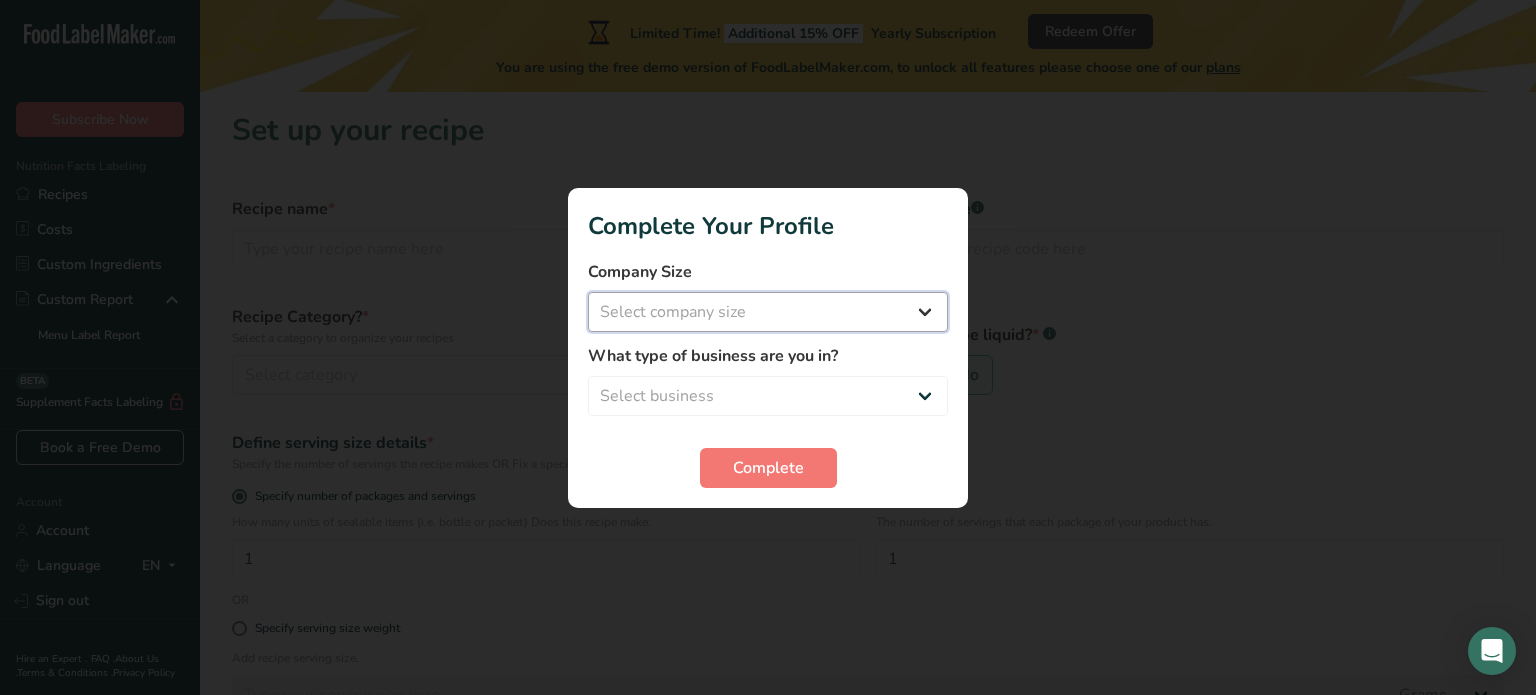 click on "Select company size
Fewer than 10 Employees
10 to 50 Employees
51 to 500 Employees
Over 500 Employees" at bounding box center (768, 312) 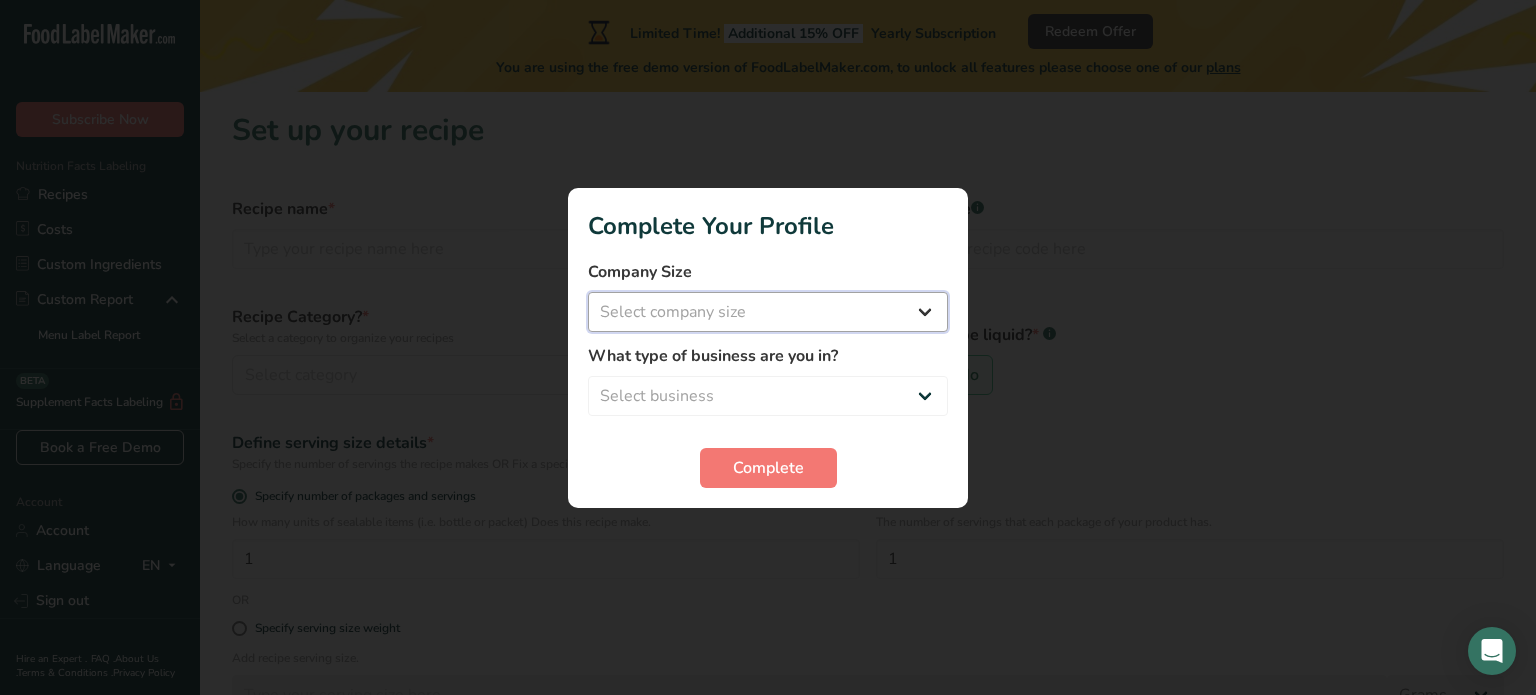 select on "3" 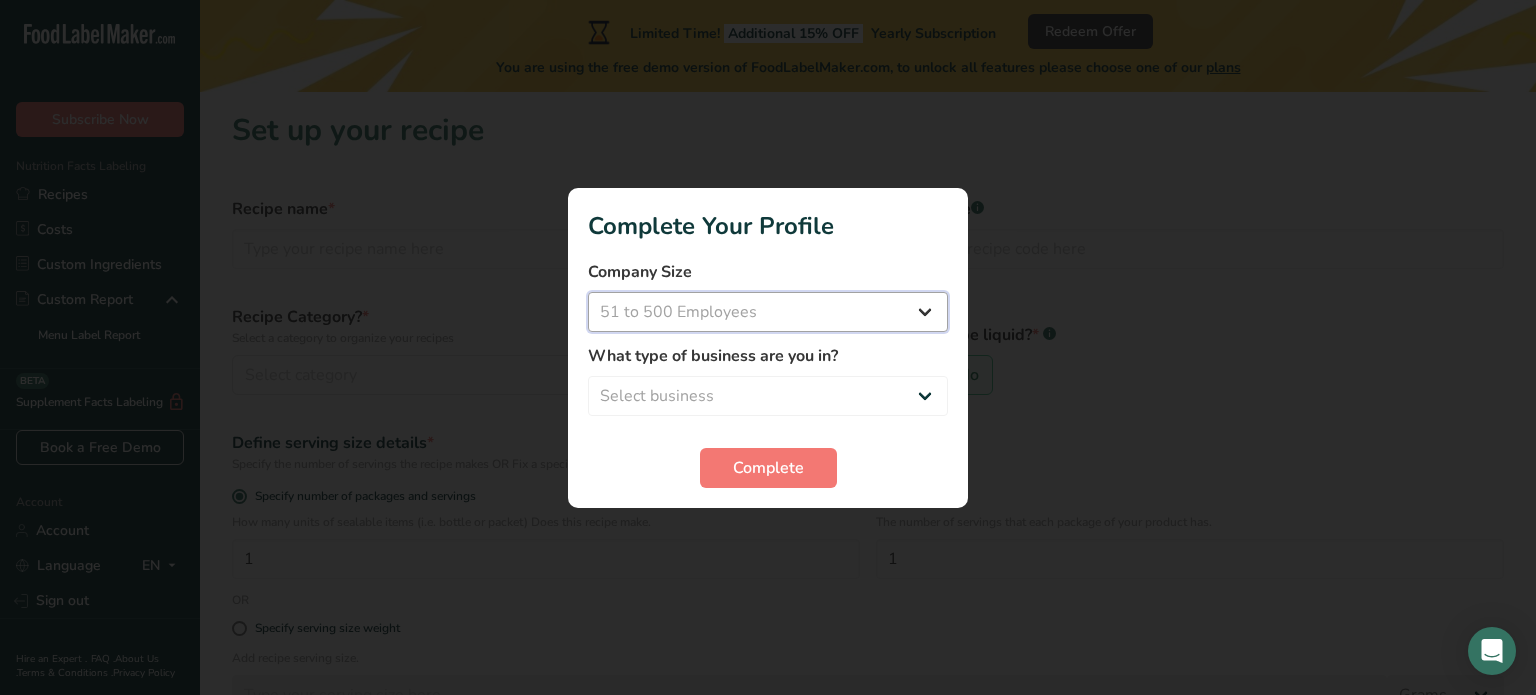 click on "Select company size
Fewer than 10 Employees
10 to 50 Employees
51 to 500 Employees
Over 500 Employees" at bounding box center [768, 312] 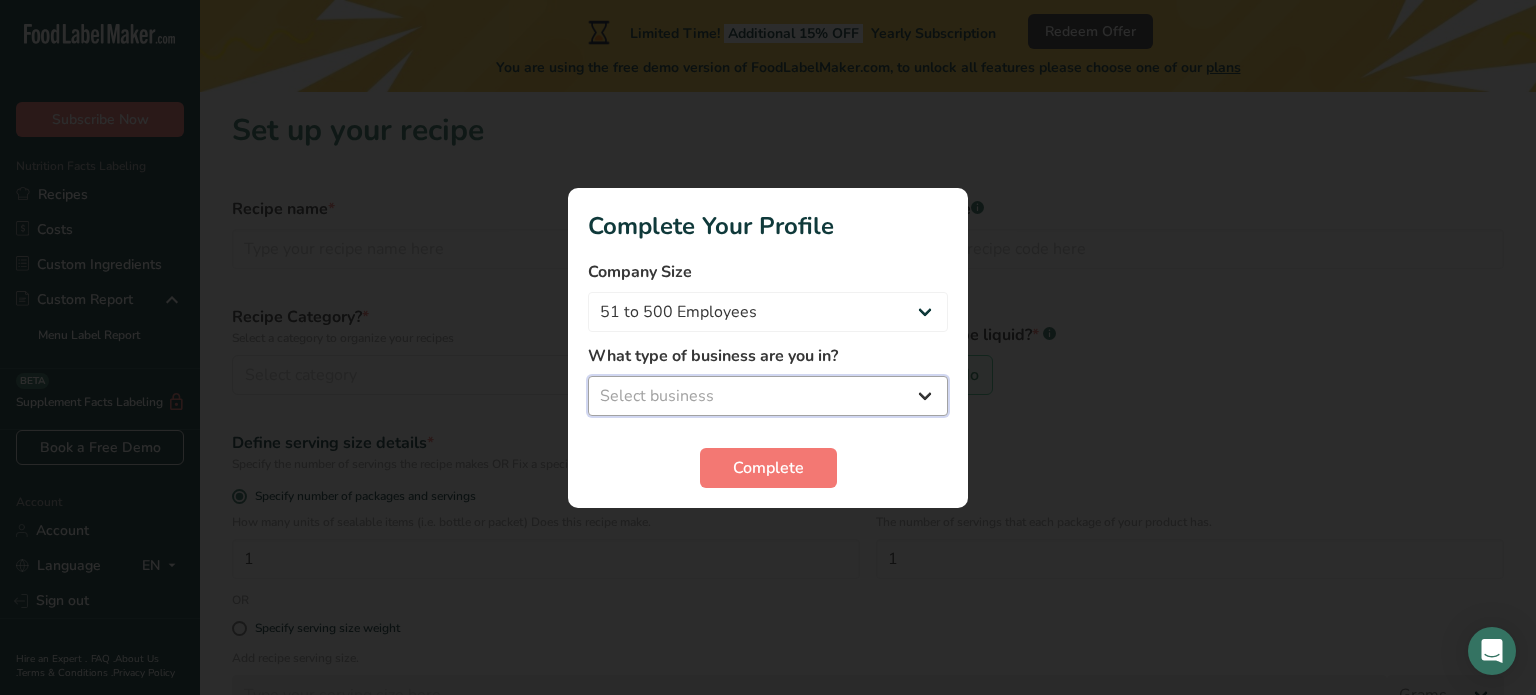 click on "Select business
Packaged Food Manufacturer
Restaurant & Cafe
Bakery
Meal Plans & Catering Company
Nutritionist
Food Blogger
Personal Trainer
Other" at bounding box center (768, 396) 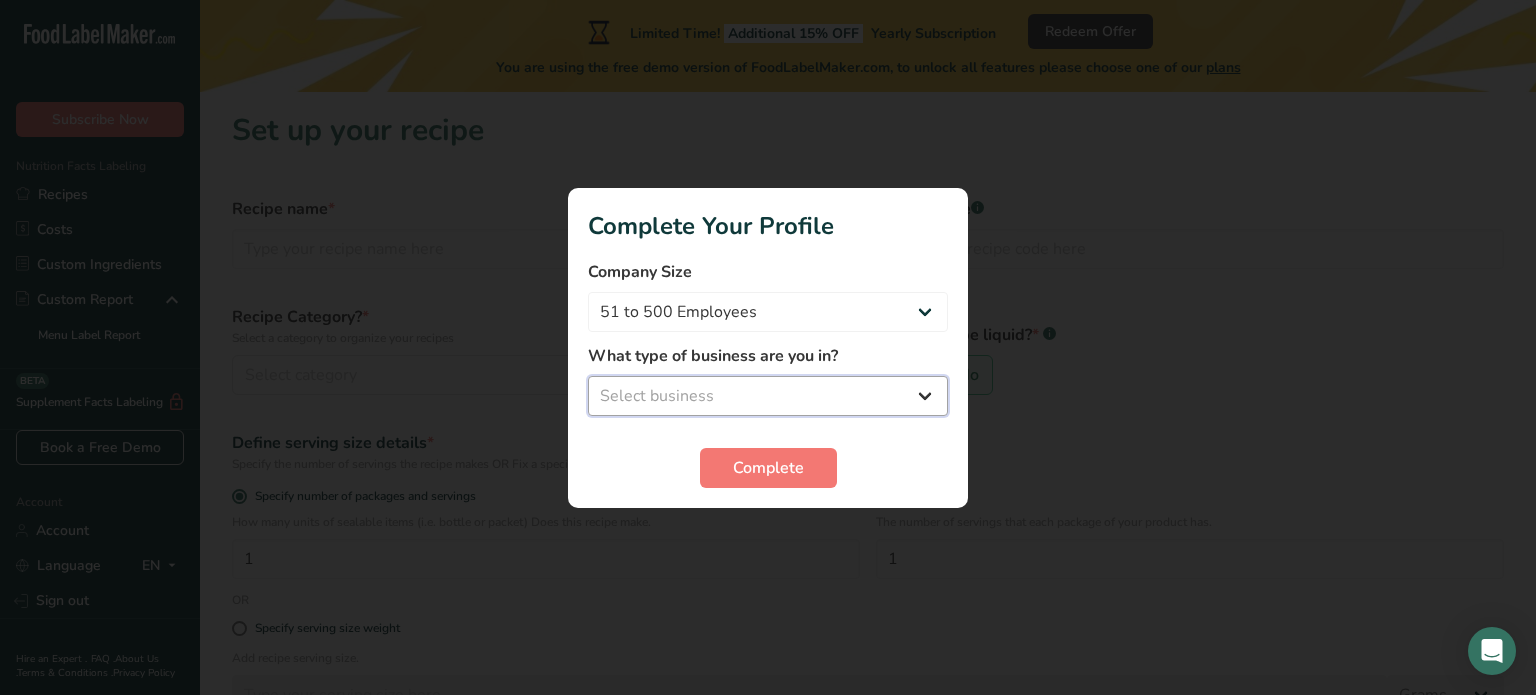 select on "2" 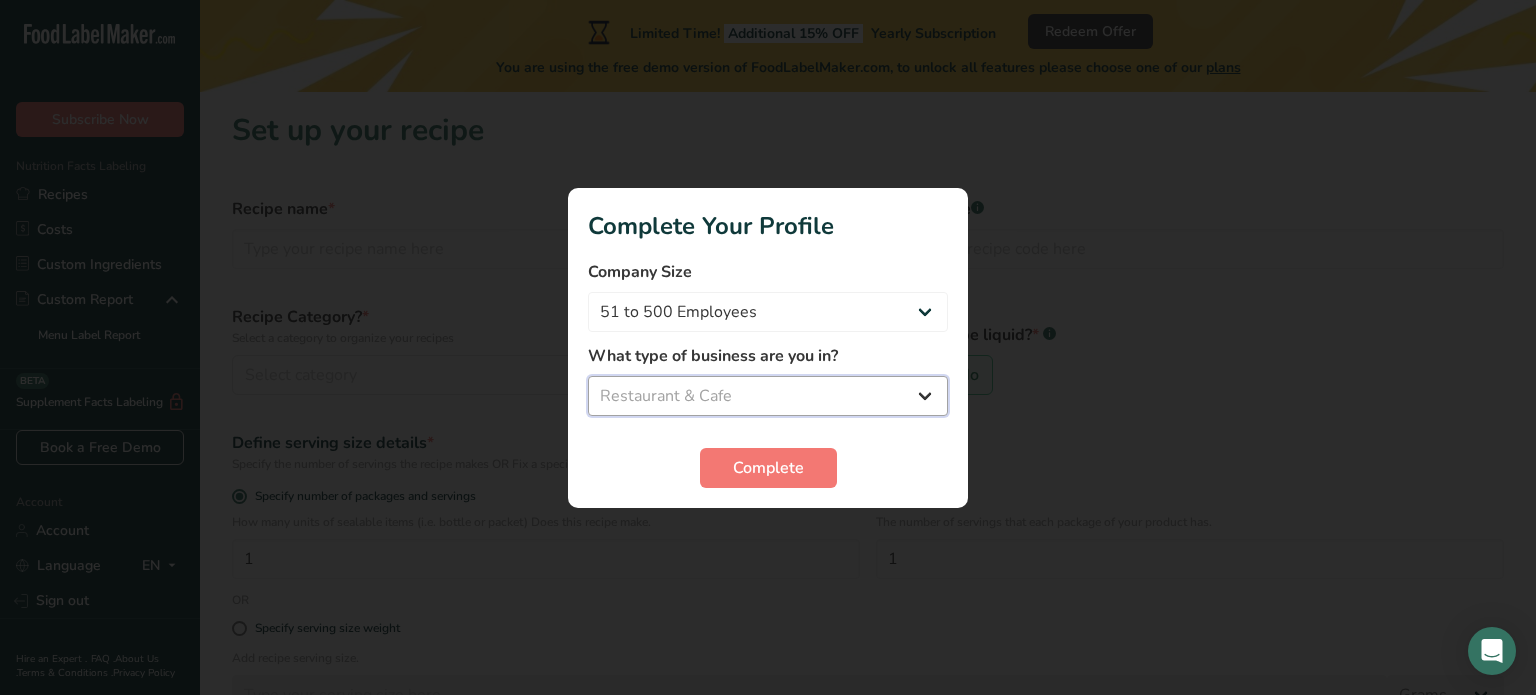 click on "Select business
Packaged Food Manufacturer
Restaurant & Cafe
Bakery
Meal Plans & Catering Company
Nutritionist
Food Blogger
Personal Trainer
Other" at bounding box center (768, 396) 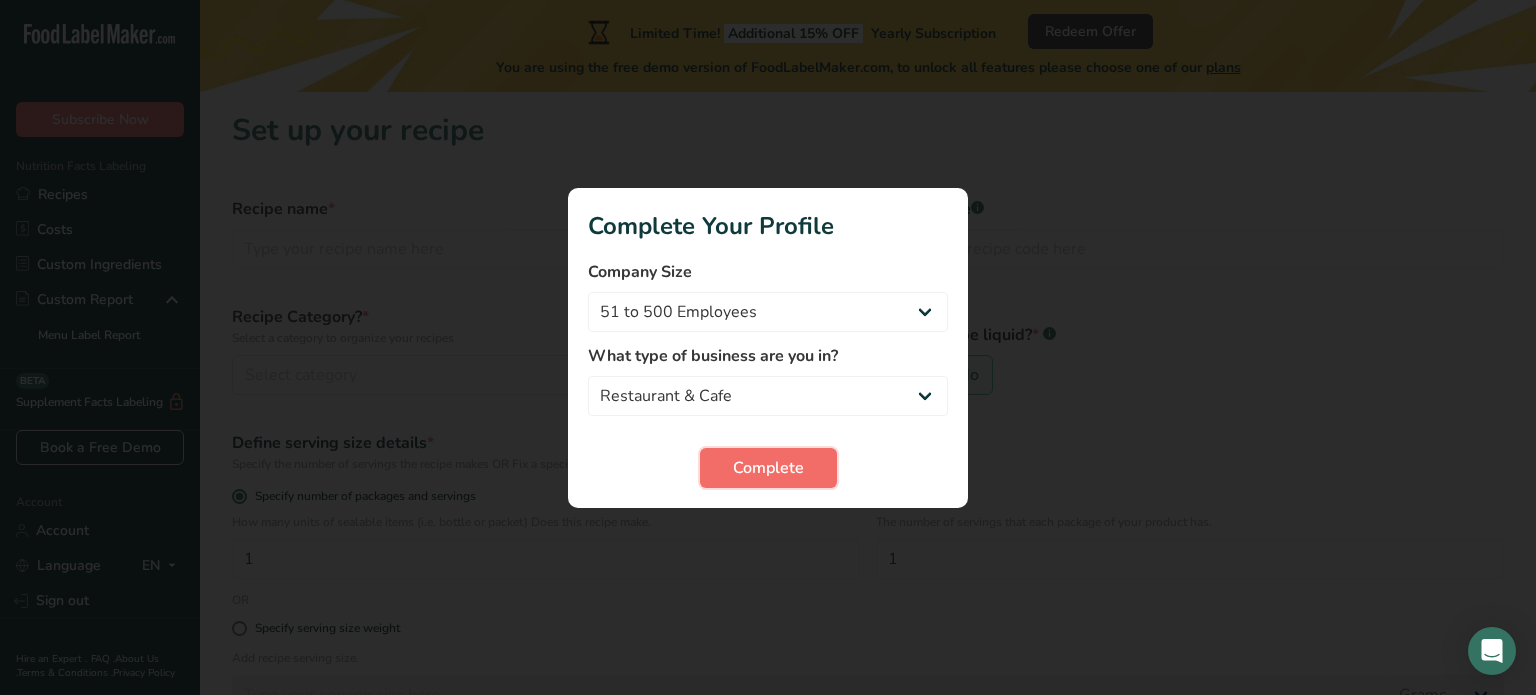 click on "Complete" at bounding box center [768, 468] 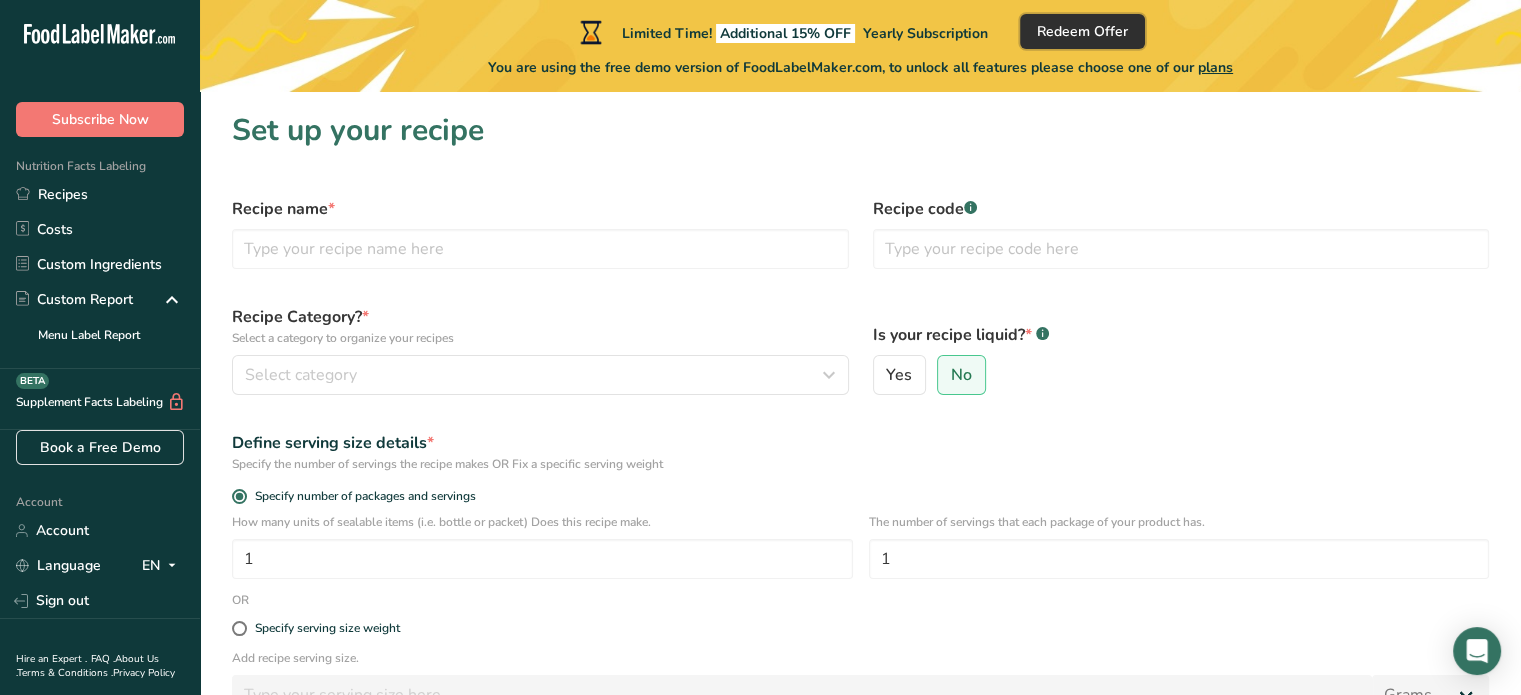click on "Redeem Offer" at bounding box center [1082, 31] 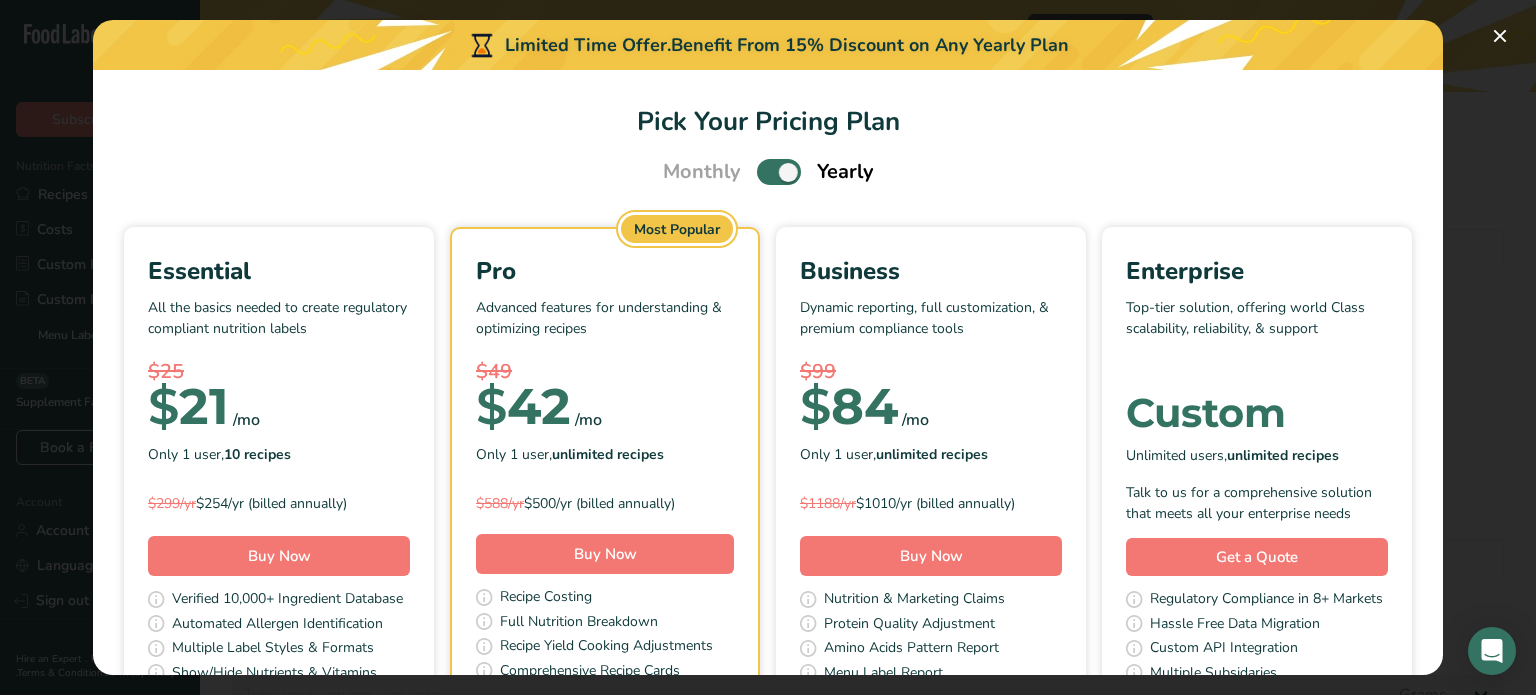 click on "Essential
All the basics needed to create regulatory compliant nutrition labels
$25
$ 21
/mo
Only 1 user,  10 recipes   $299/yr
$254/yr
(billed annually)
Buy Now
Verified 10,000+ Ingredient Database
Automated Allergen Identification
Multiple Label Styles & Formats
Show/Hide Nutrients & Vitamins
Sub-Recipe Builder
See All Features
Most Popular
Pro
Advanced features for understanding & optimizing recipes
$49
$" at bounding box center (768, 490) 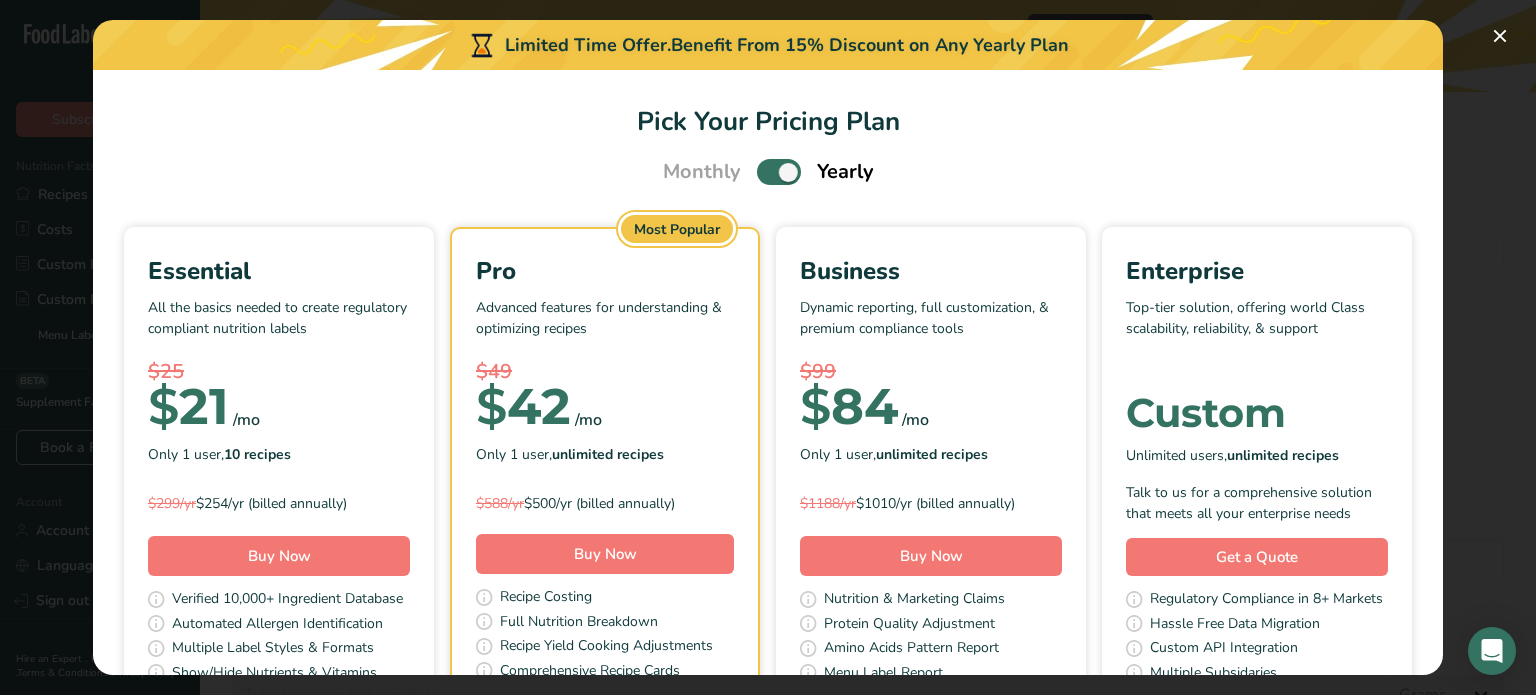 scroll, scrollTop: 168, scrollLeft: 0, axis: vertical 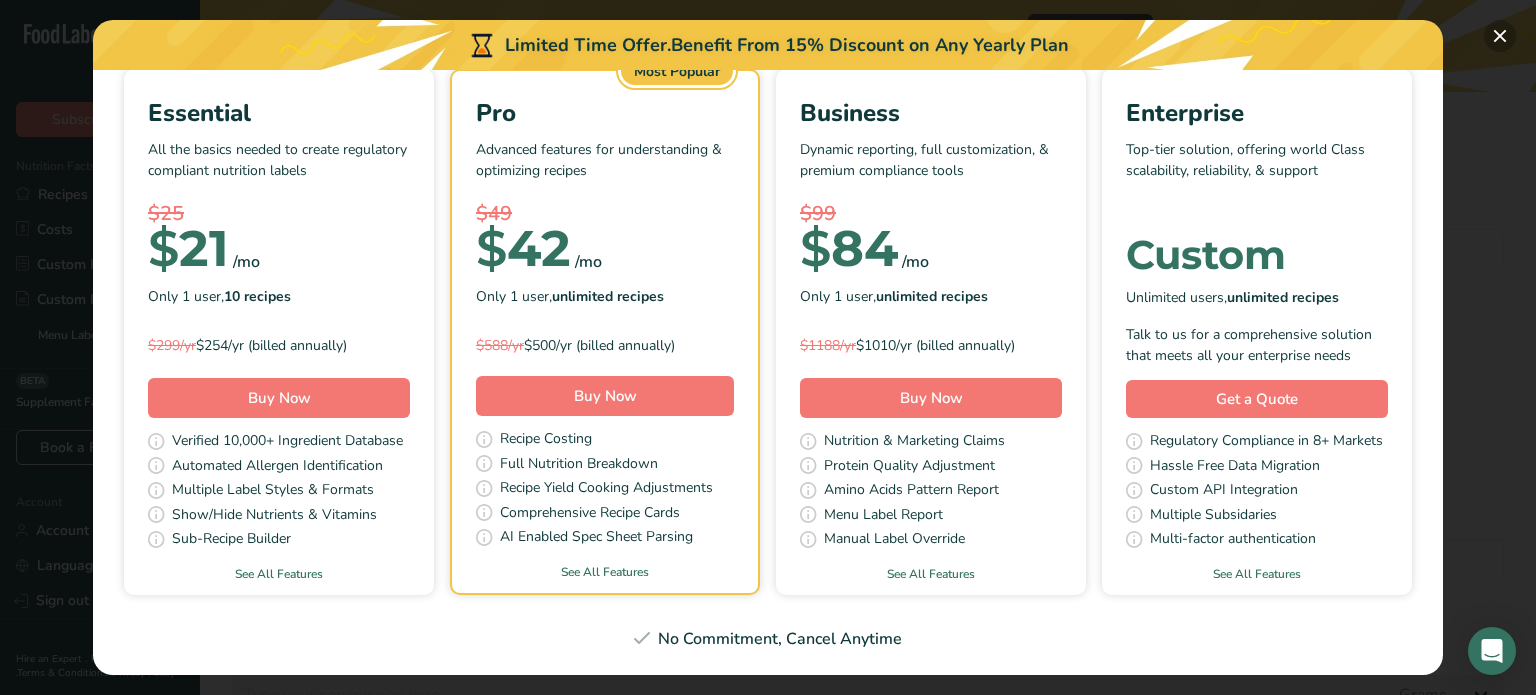 click at bounding box center [1500, 36] 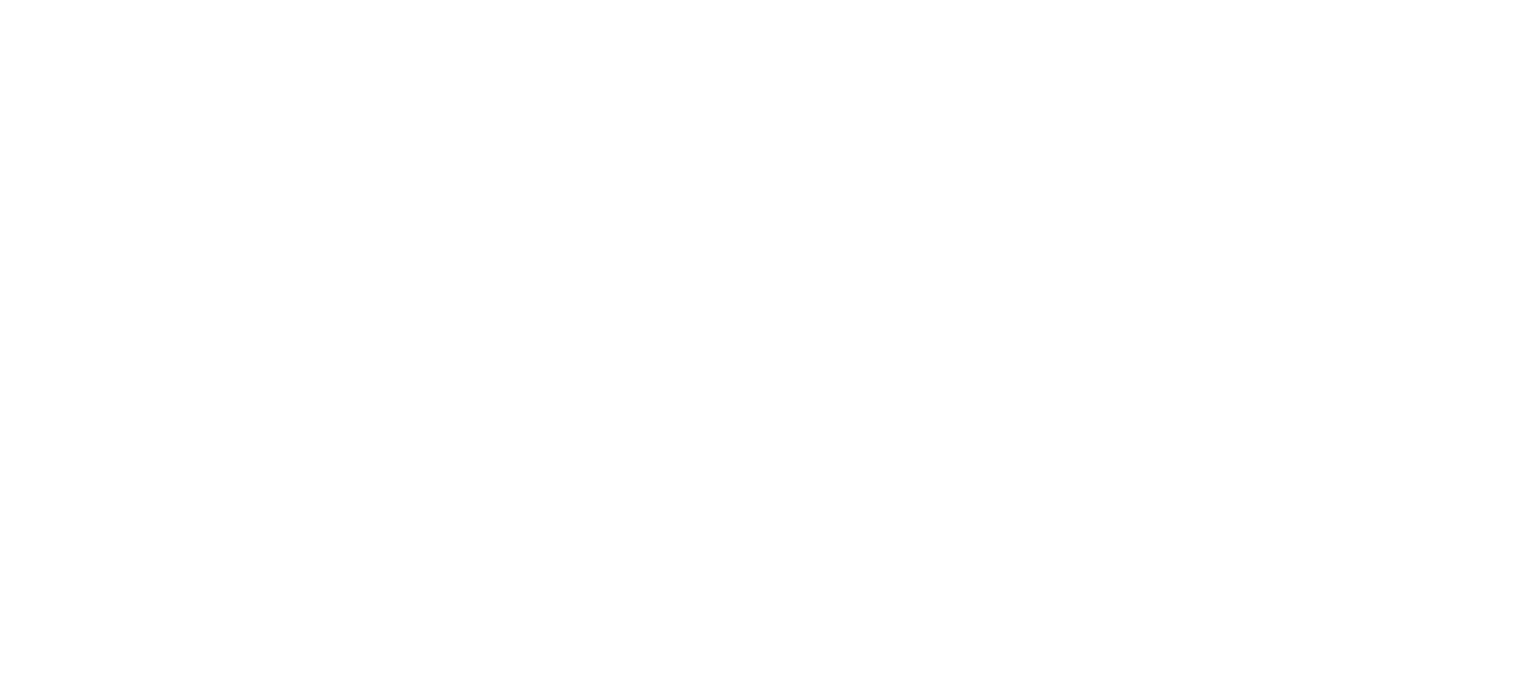scroll, scrollTop: 0, scrollLeft: 0, axis: both 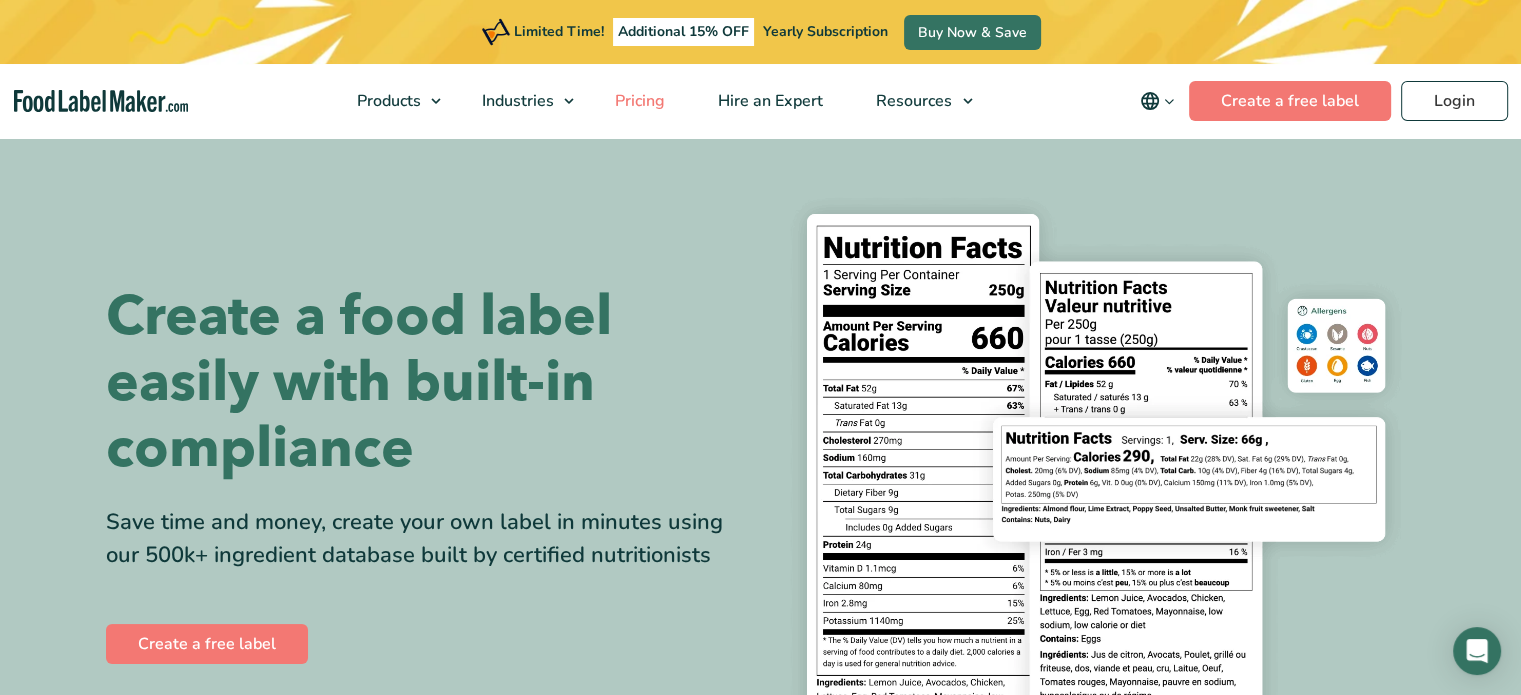 click on "Pricing" at bounding box center (638, 101) 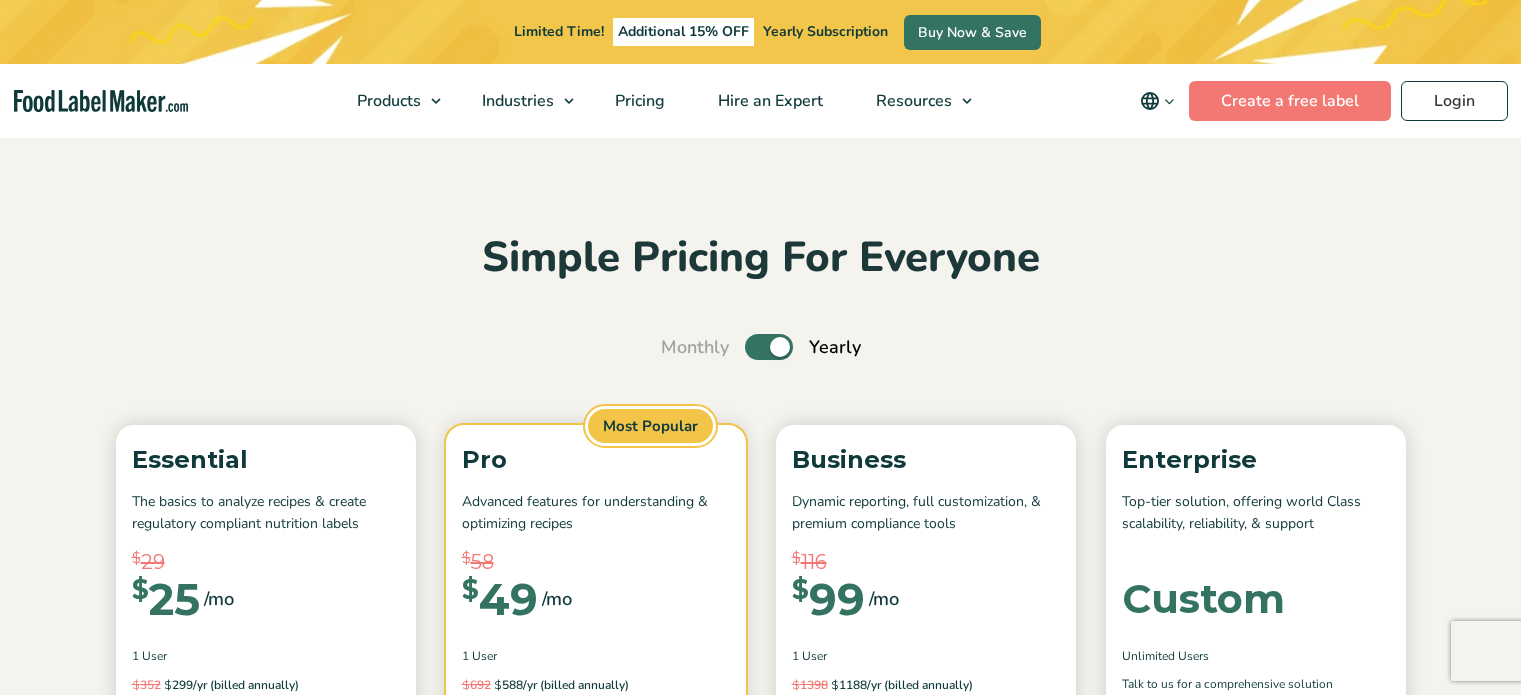 scroll, scrollTop: 40, scrollLeft: 0, axis: vertical 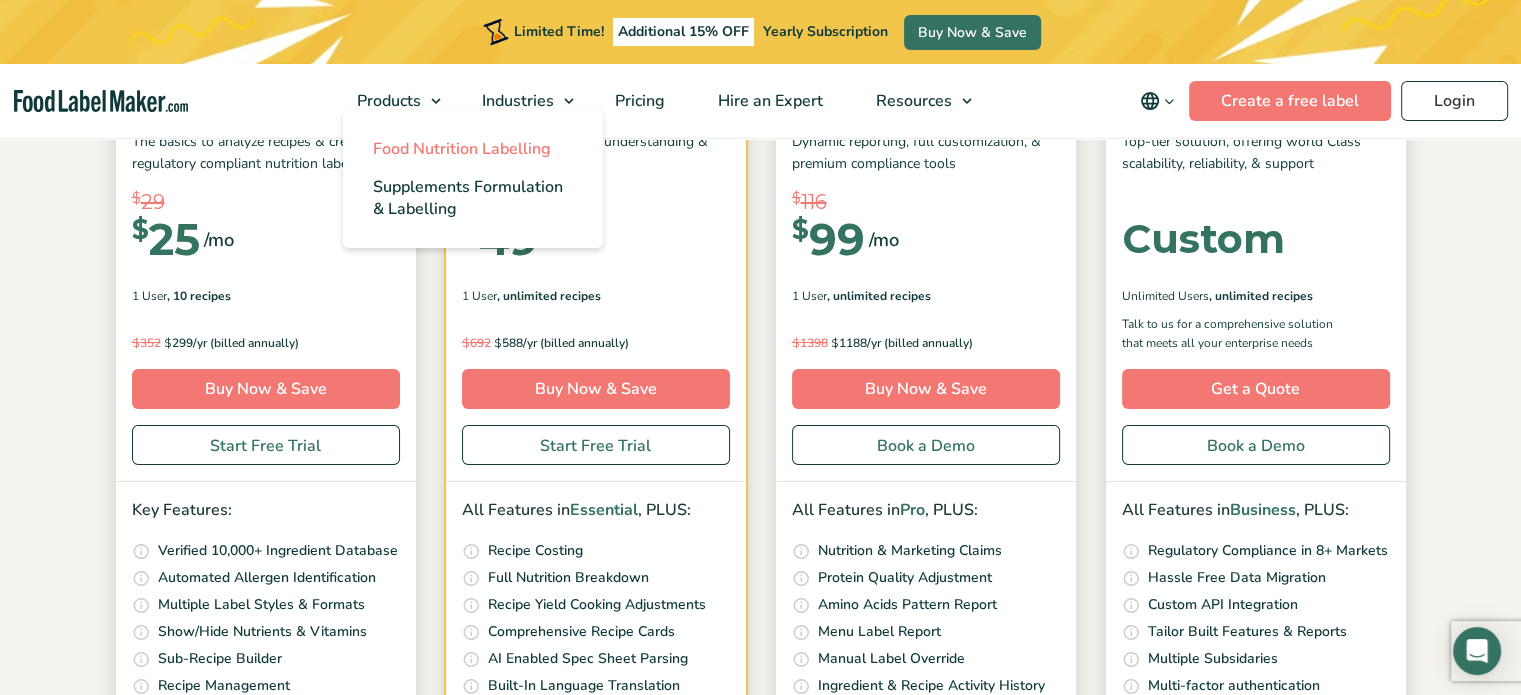 click on "Food Nutrition Labelling" at bounding box center (462, 149) 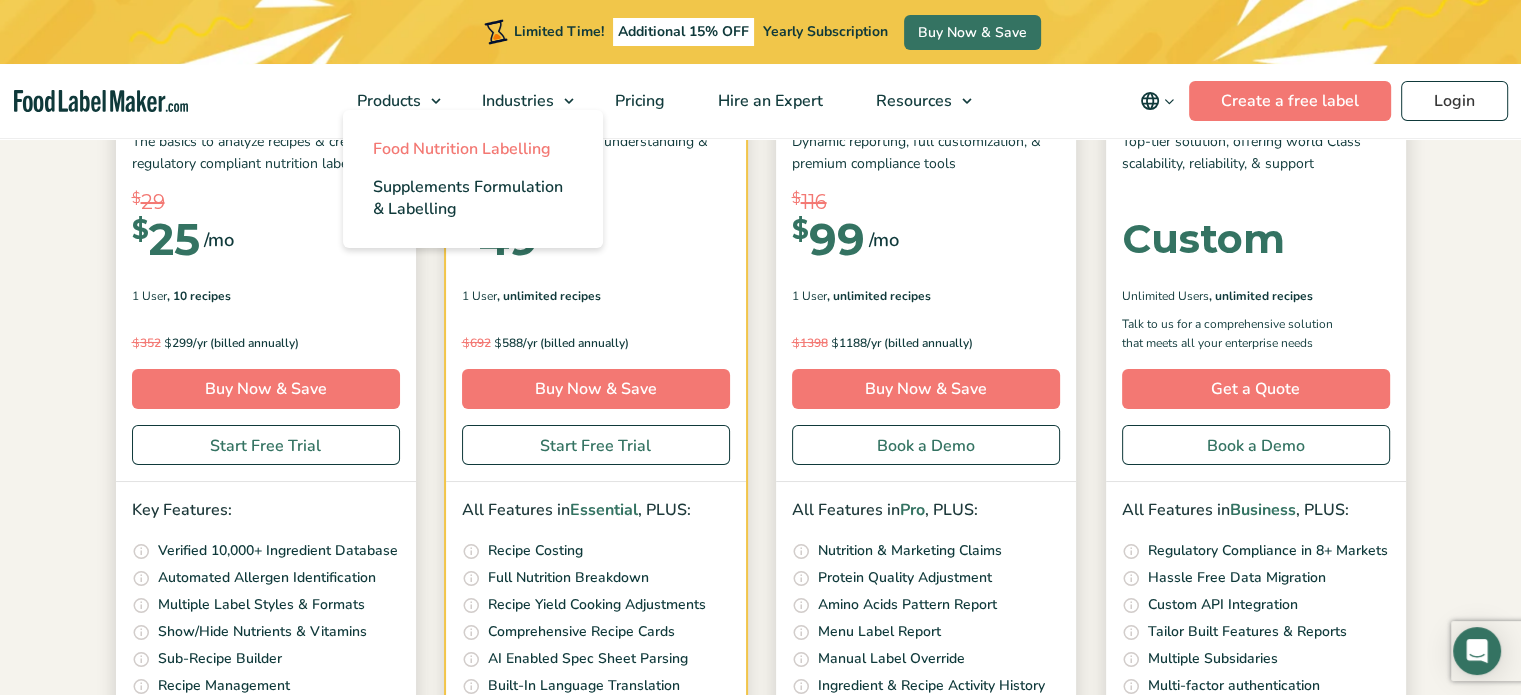 click on "Food Nutrition Labelling" at bounding box center (462, 149) 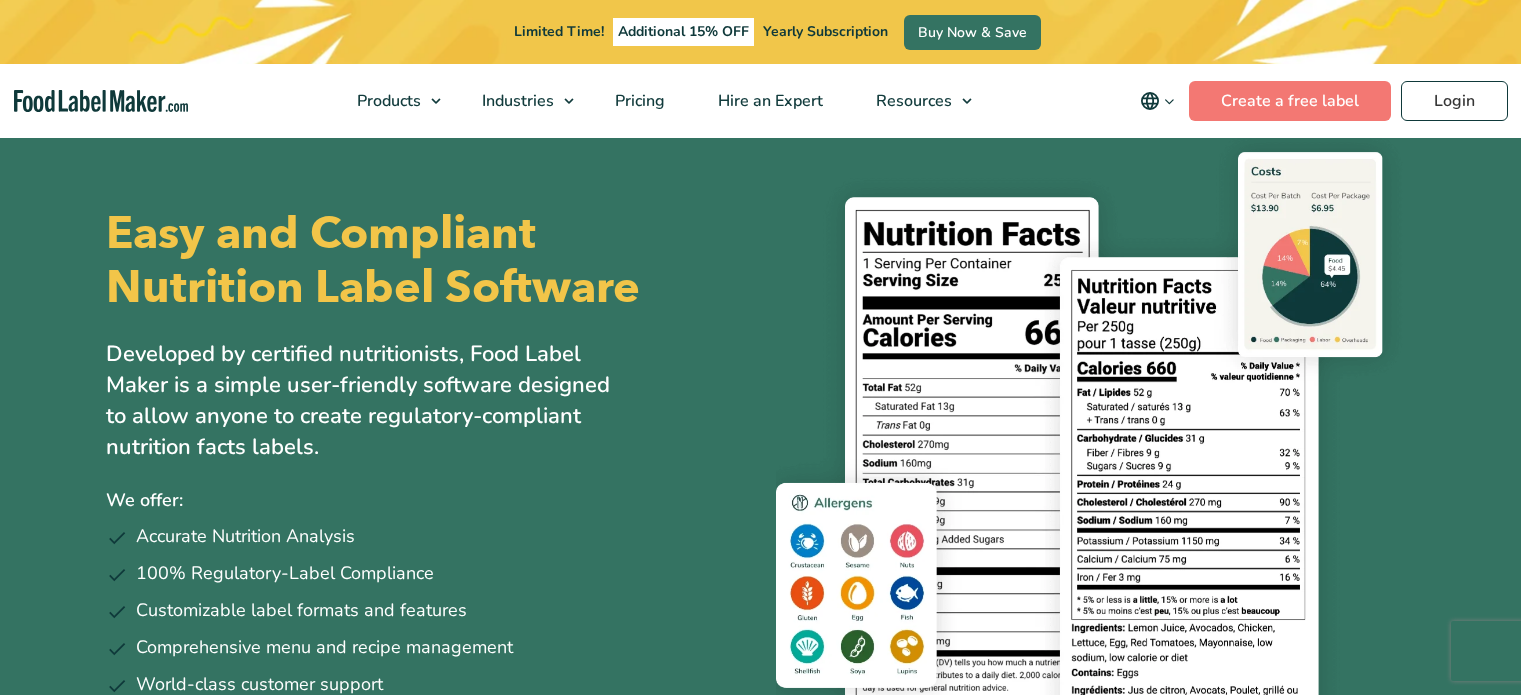 scroll, scrollTop: 0, scrollLeft: 0, axis: both 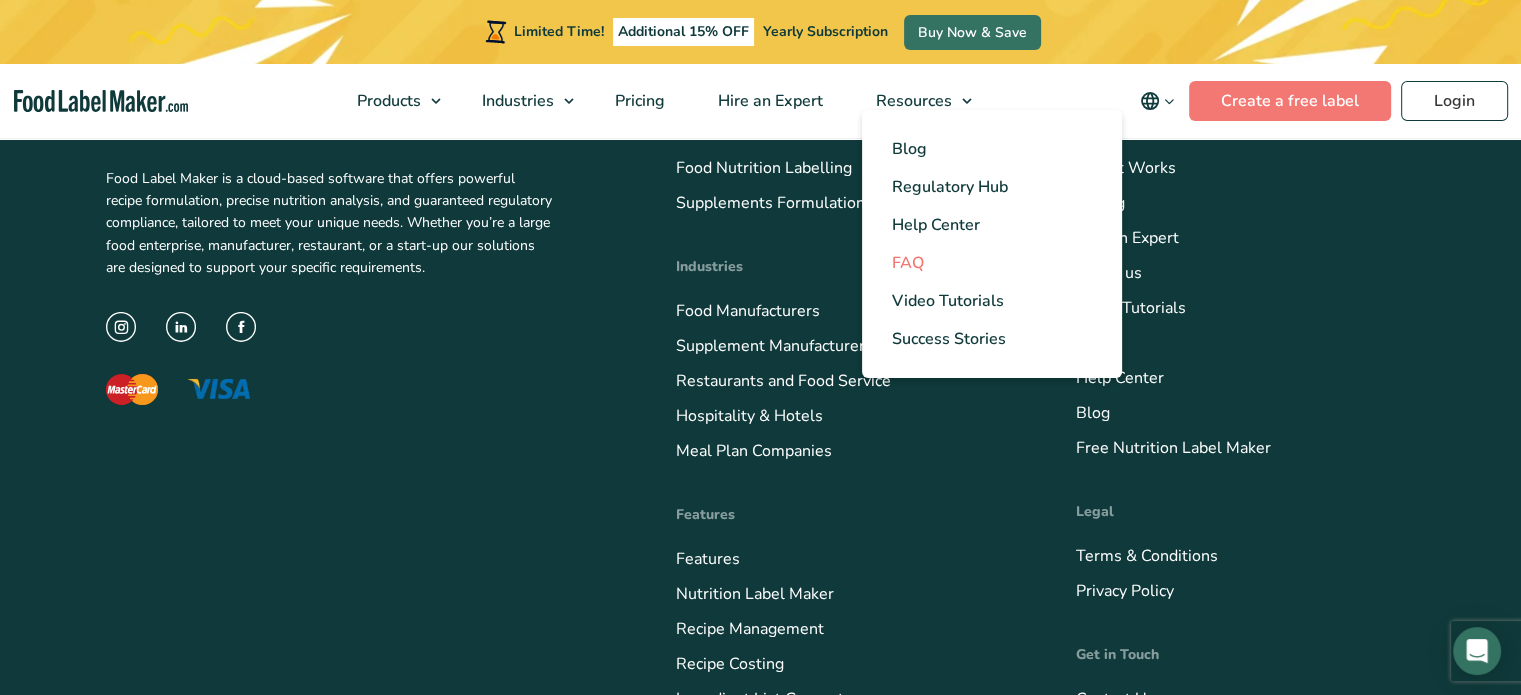click on "FAQ" at bounding box center (908, 263) 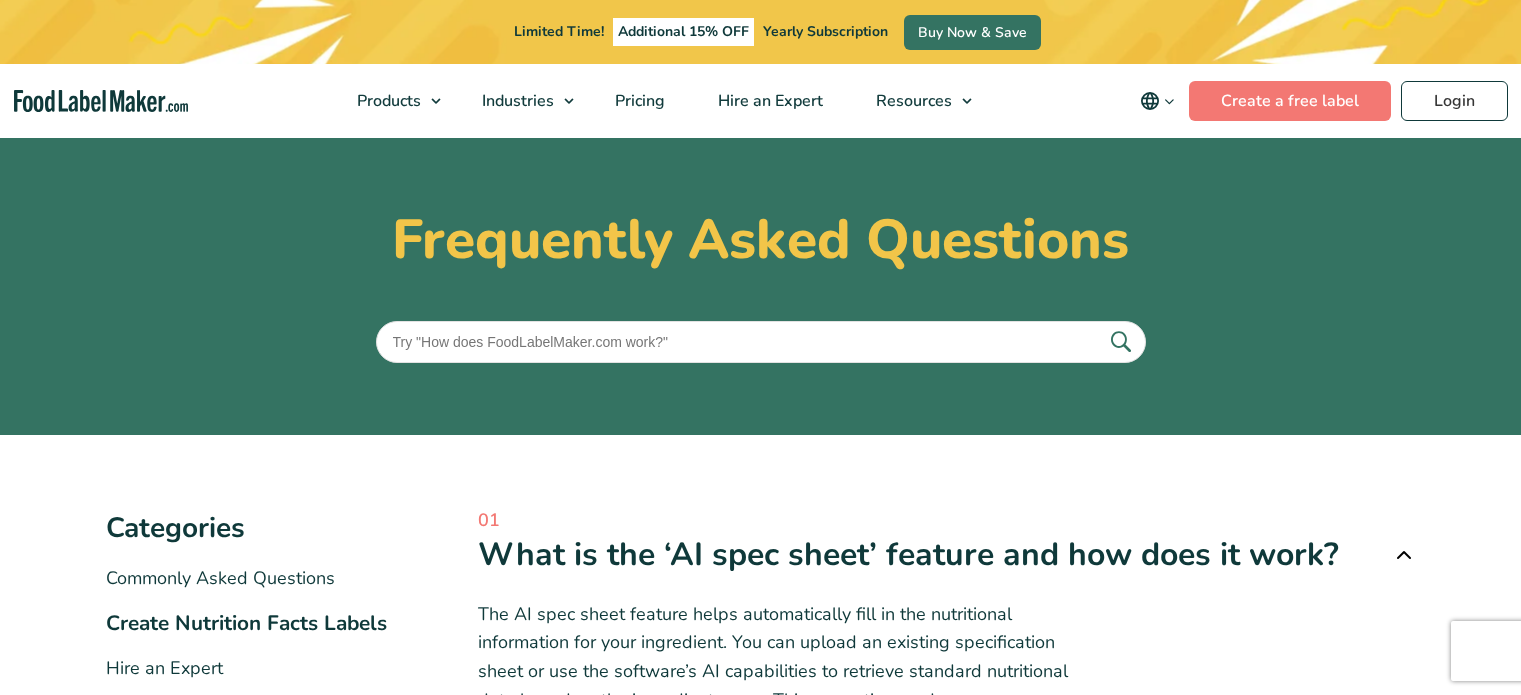 scroll, scrollTop: 40, scrollLeft: 0, axis: vertical 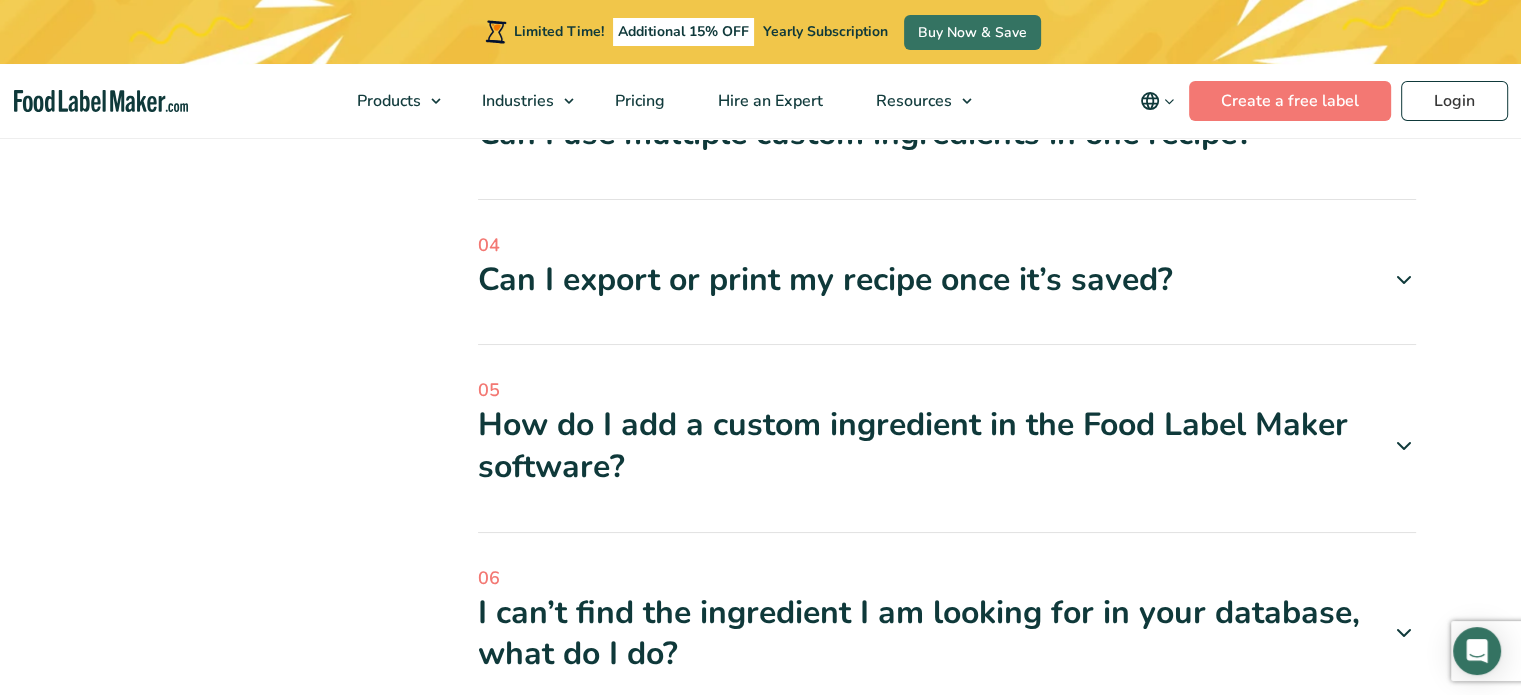 click on "Can I export or print my recipe once it’s saved?" at bounding box center [947, 280] 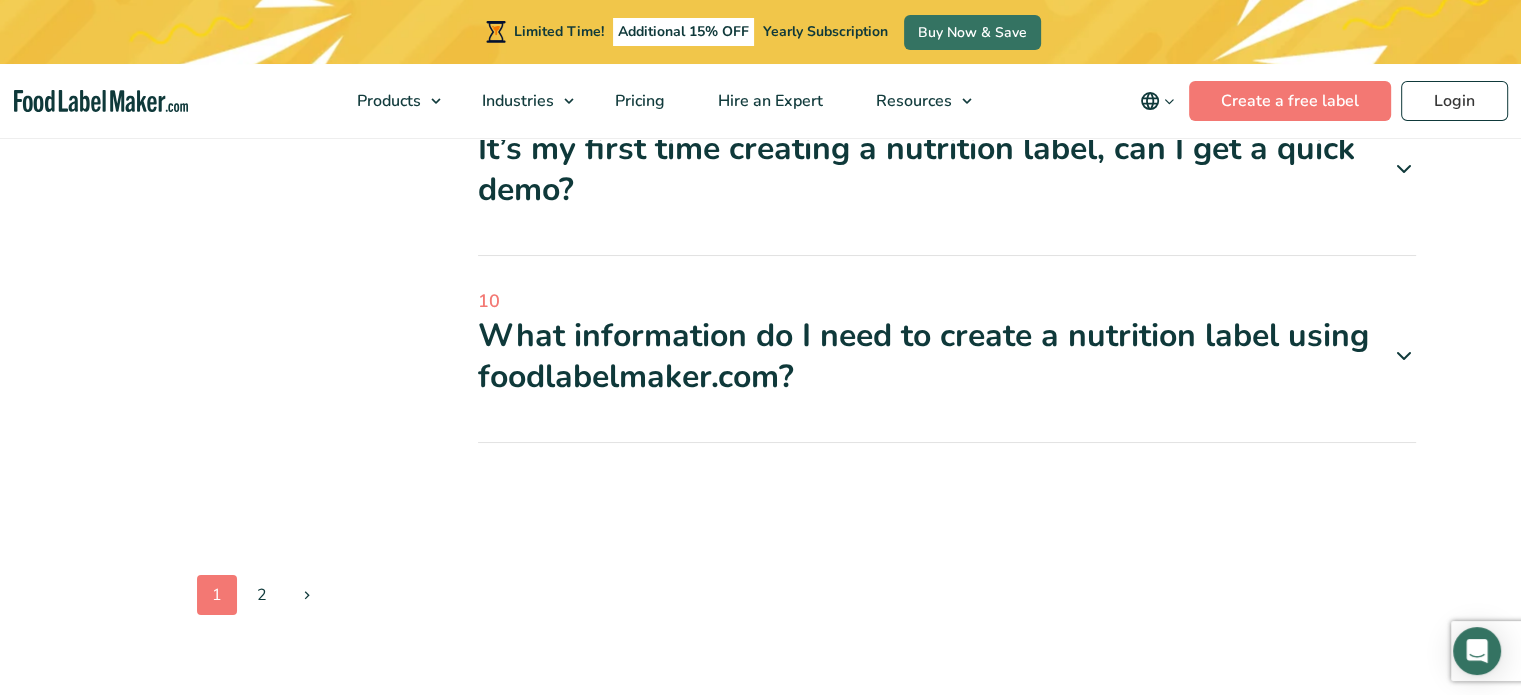 scroll, scrollTop: 2280, scrollLeft: 0, axis: vertical 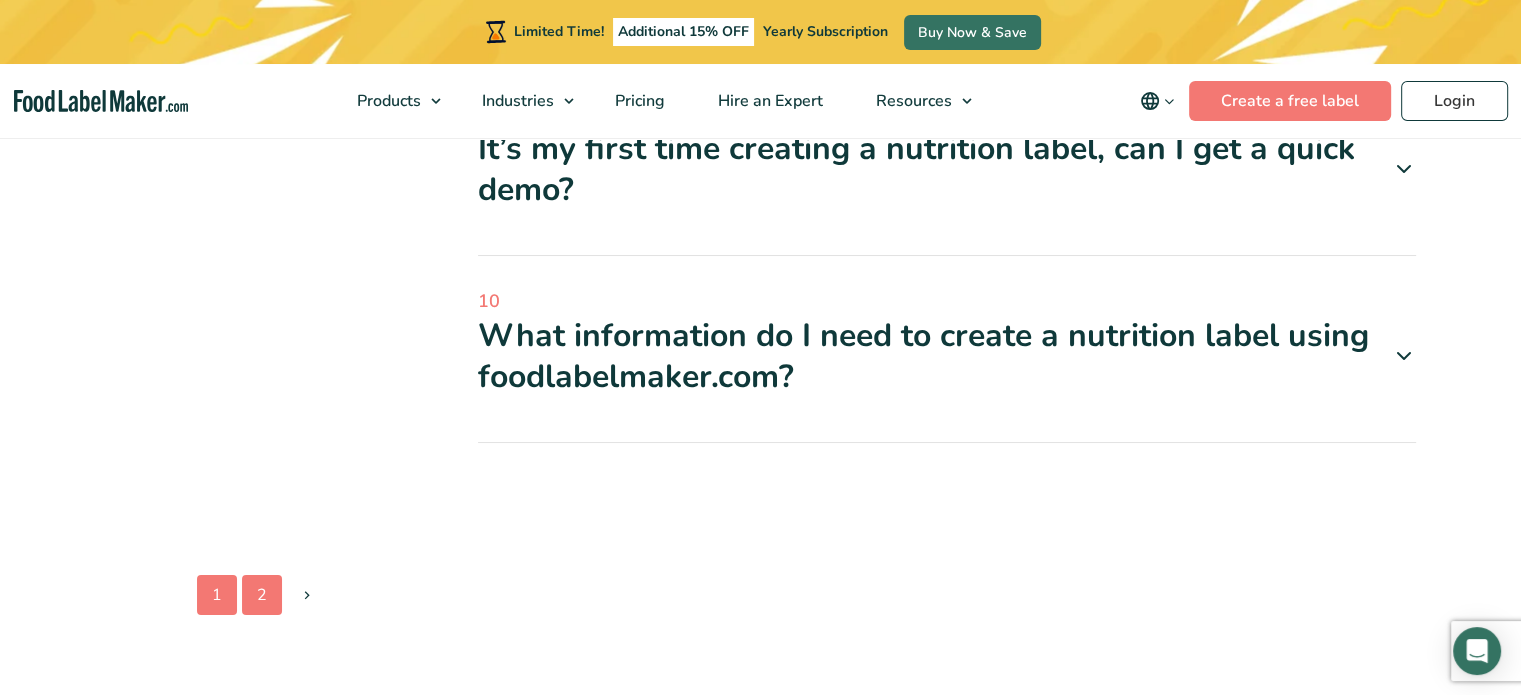 click on "2" at bounding box center (262, 595) 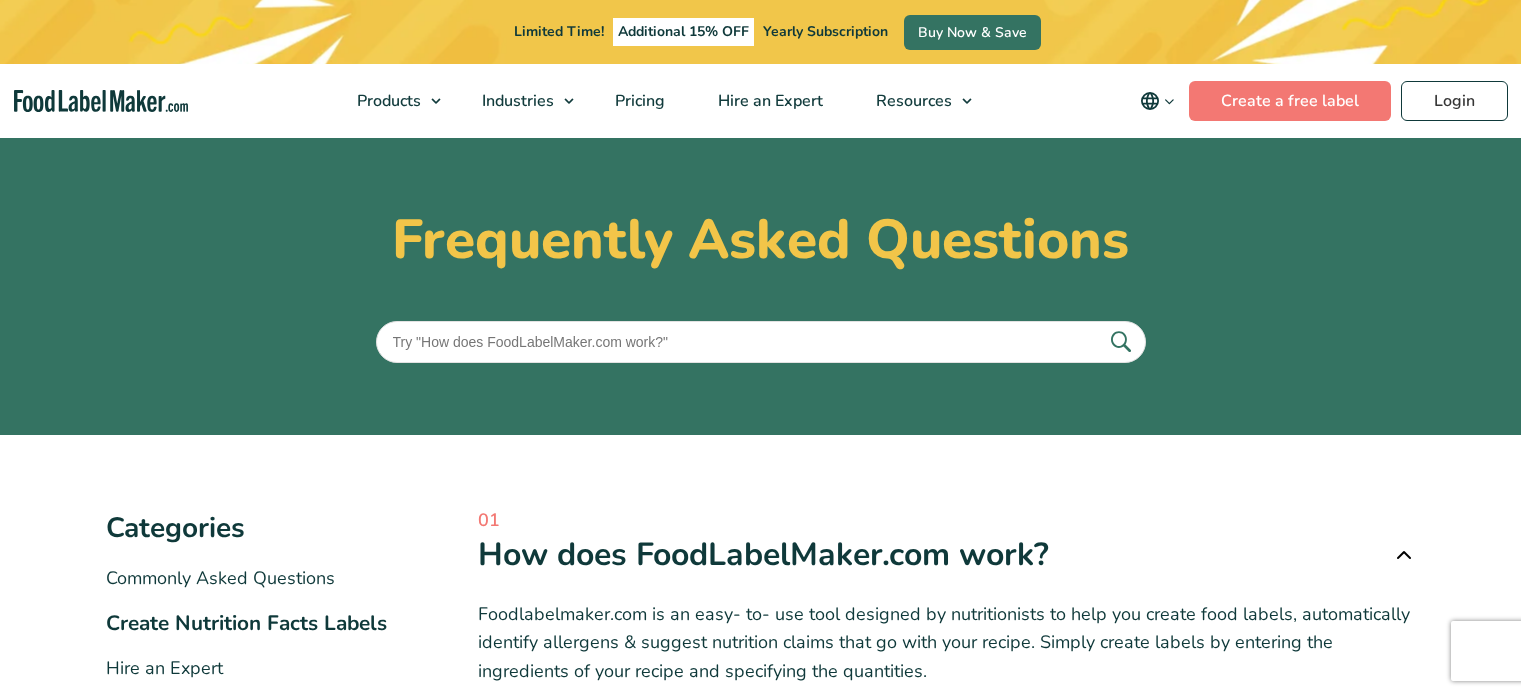 scroll, scrollTop: 40, scrollLeft: 0, axis: vertical 